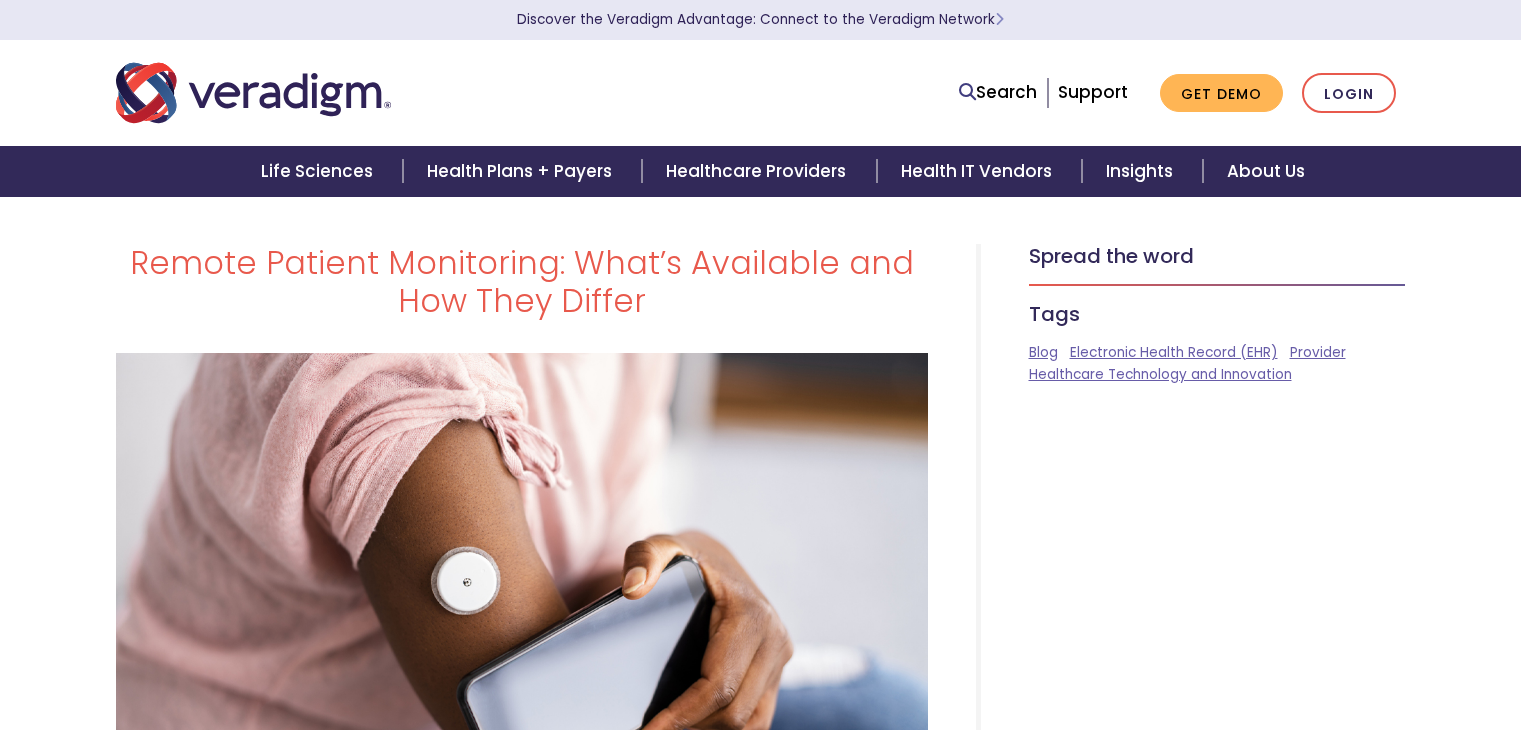 scroll, scrollTop: 0, scrollLeft: 0, axis: both 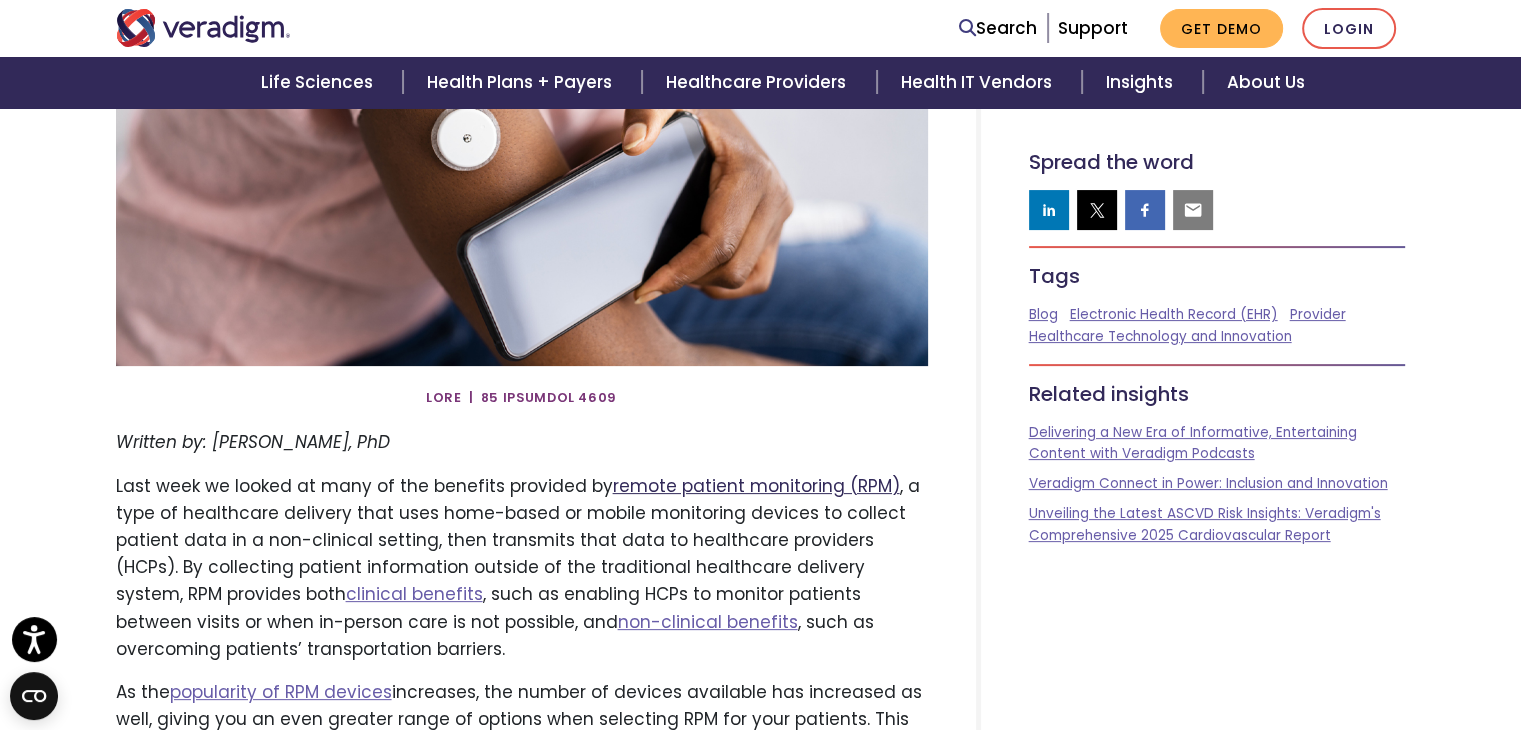 click on "remote patient monitoring (RPM)" at bounding box center [756, 486] 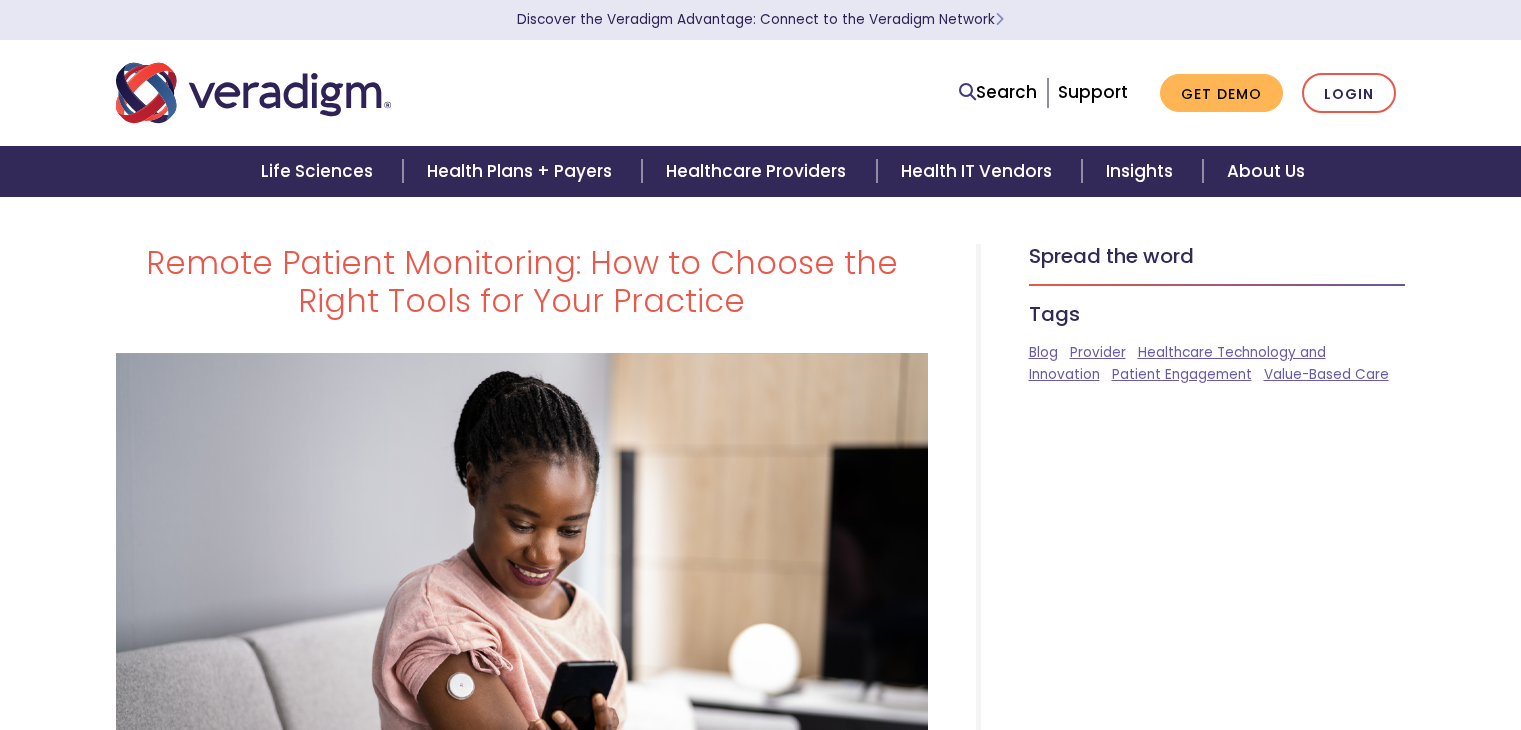 scroll, scrollTop: 0, scrollLeft: 0, axis: both 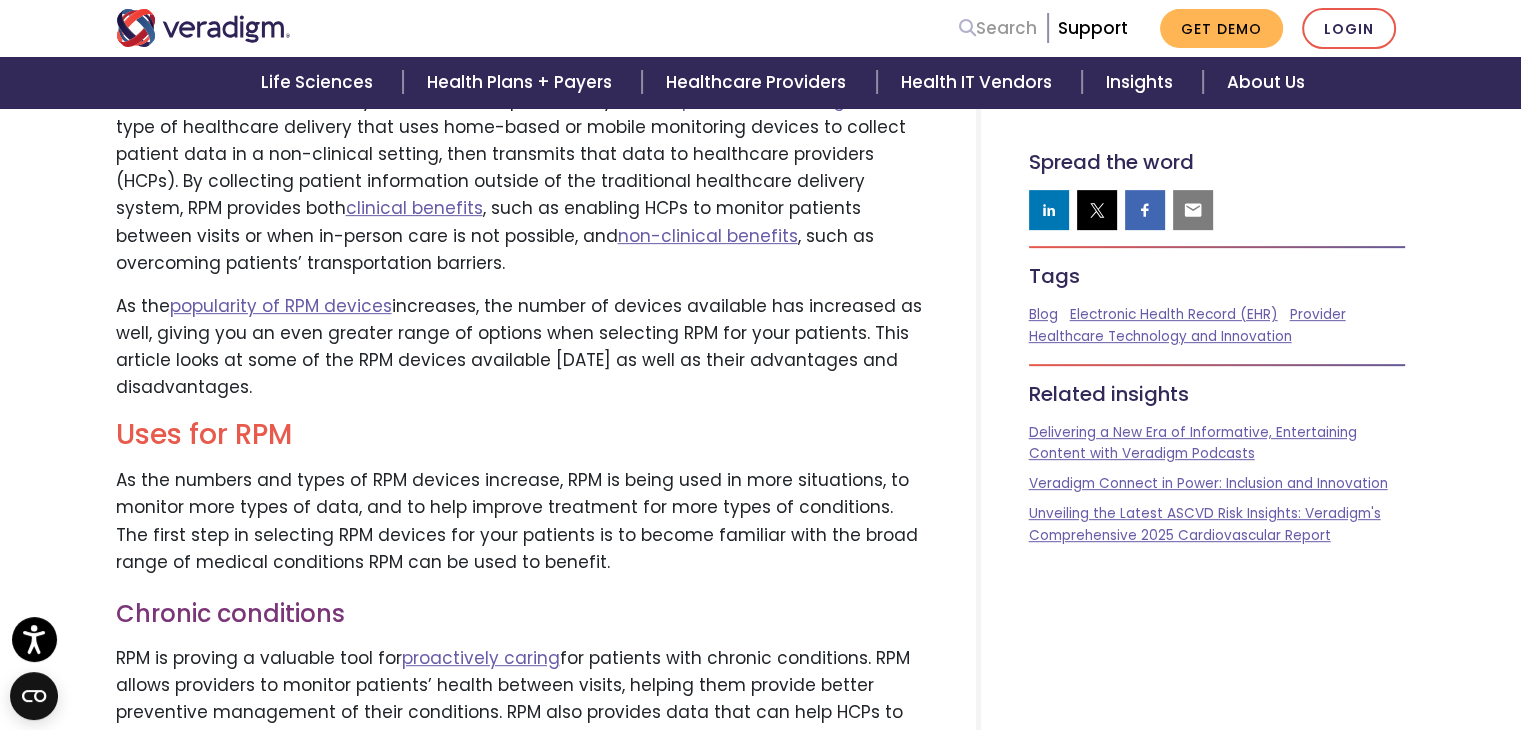 click at bounding box center [967, 27] 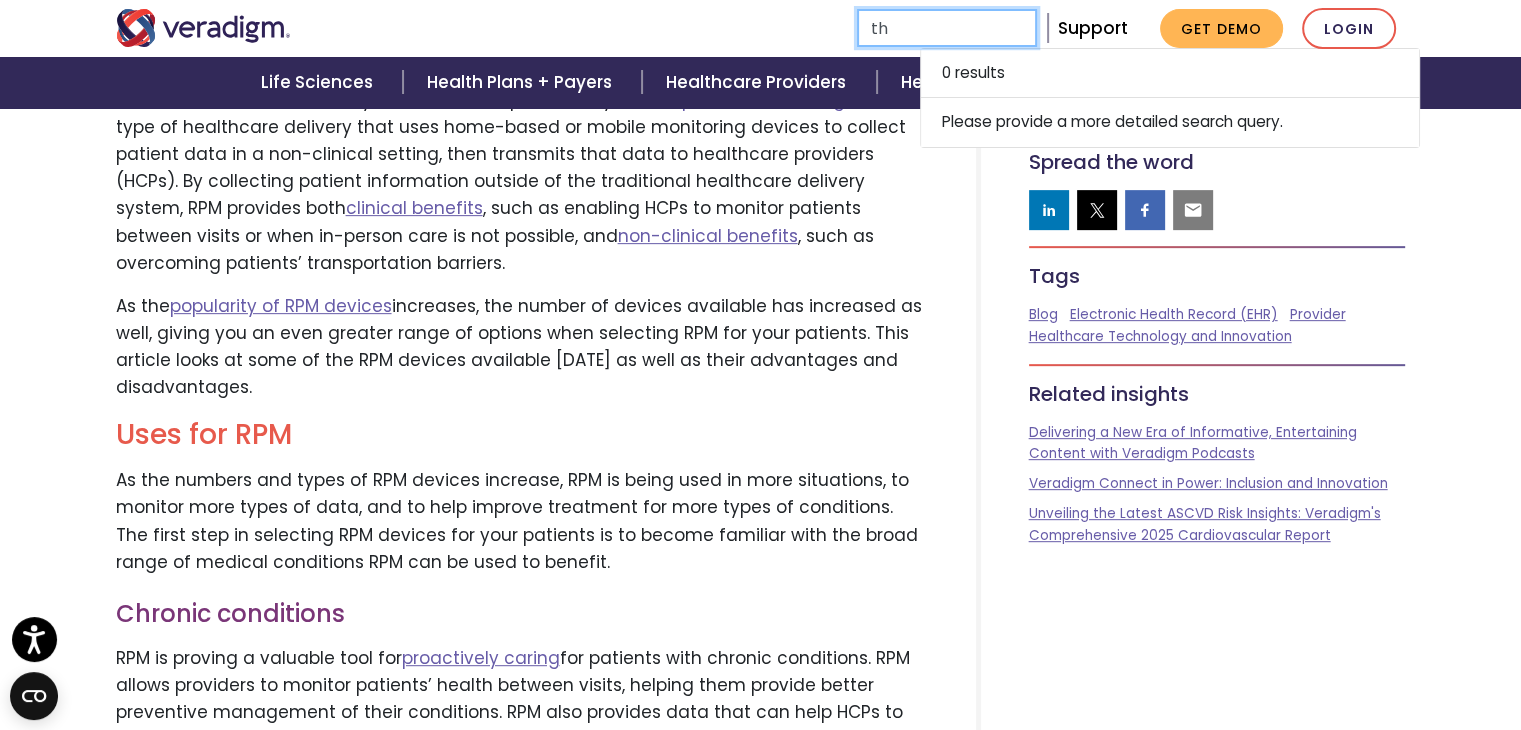 type on "Thoroughcare" 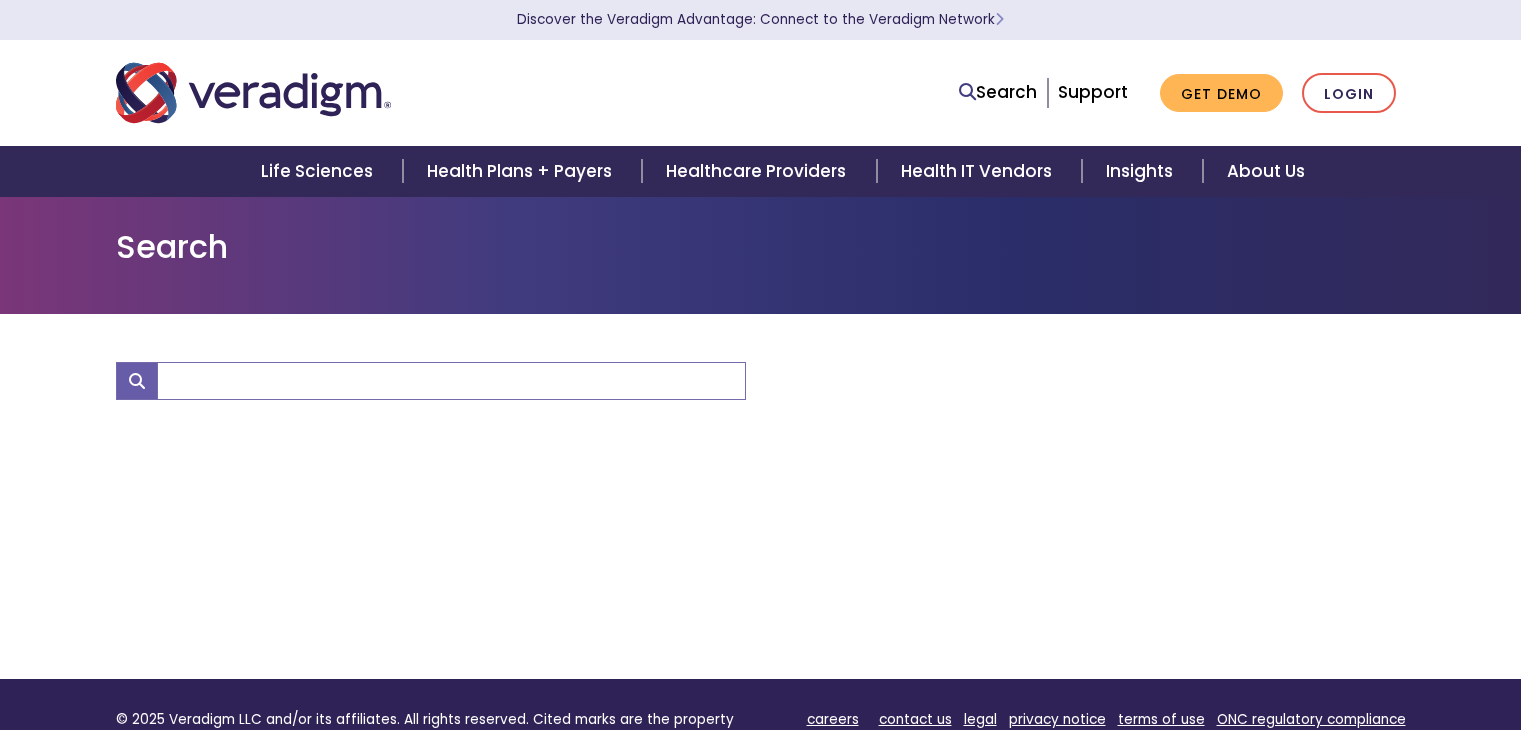 scroll, scrollTop: 0, scrollLeft: 0, axis: both 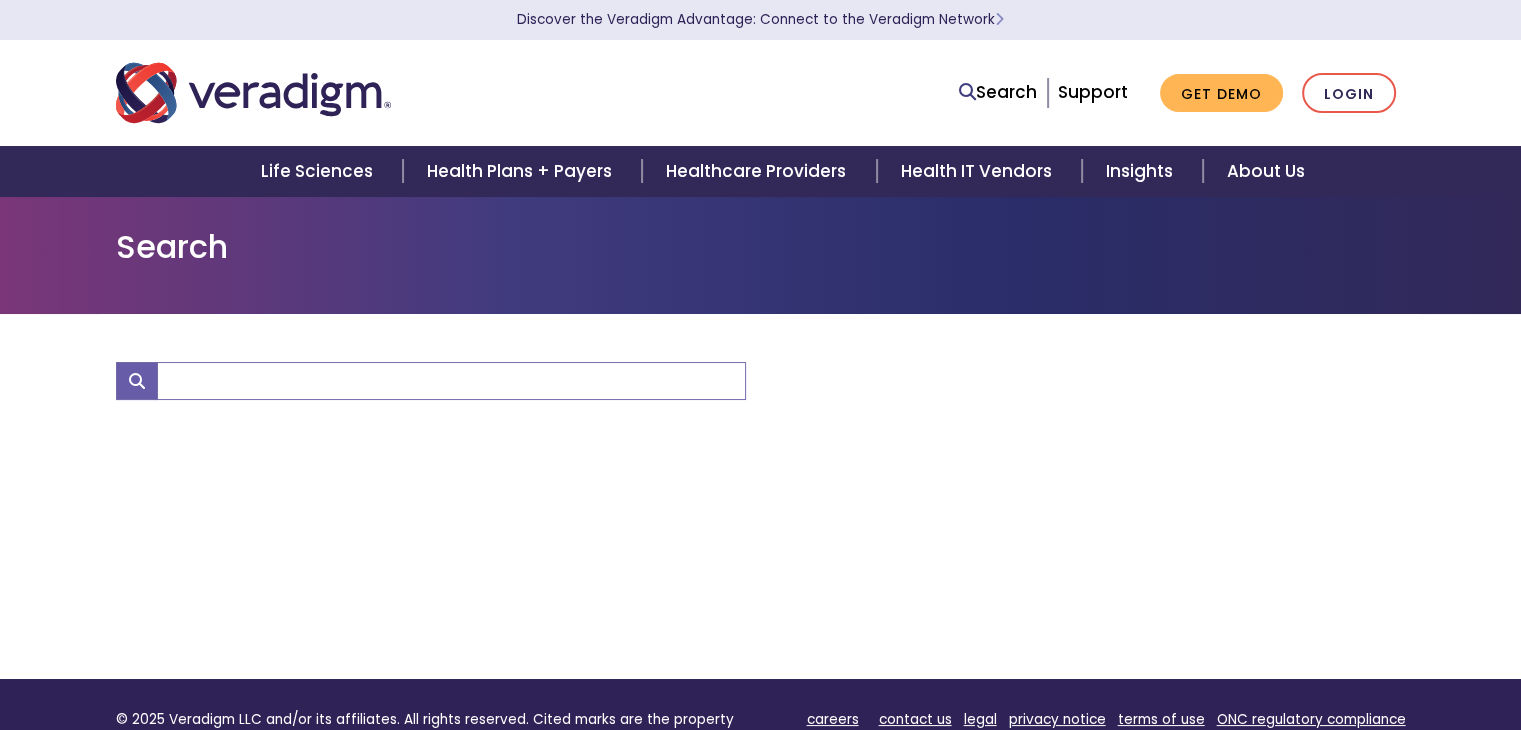 type on "Thoroughcare" 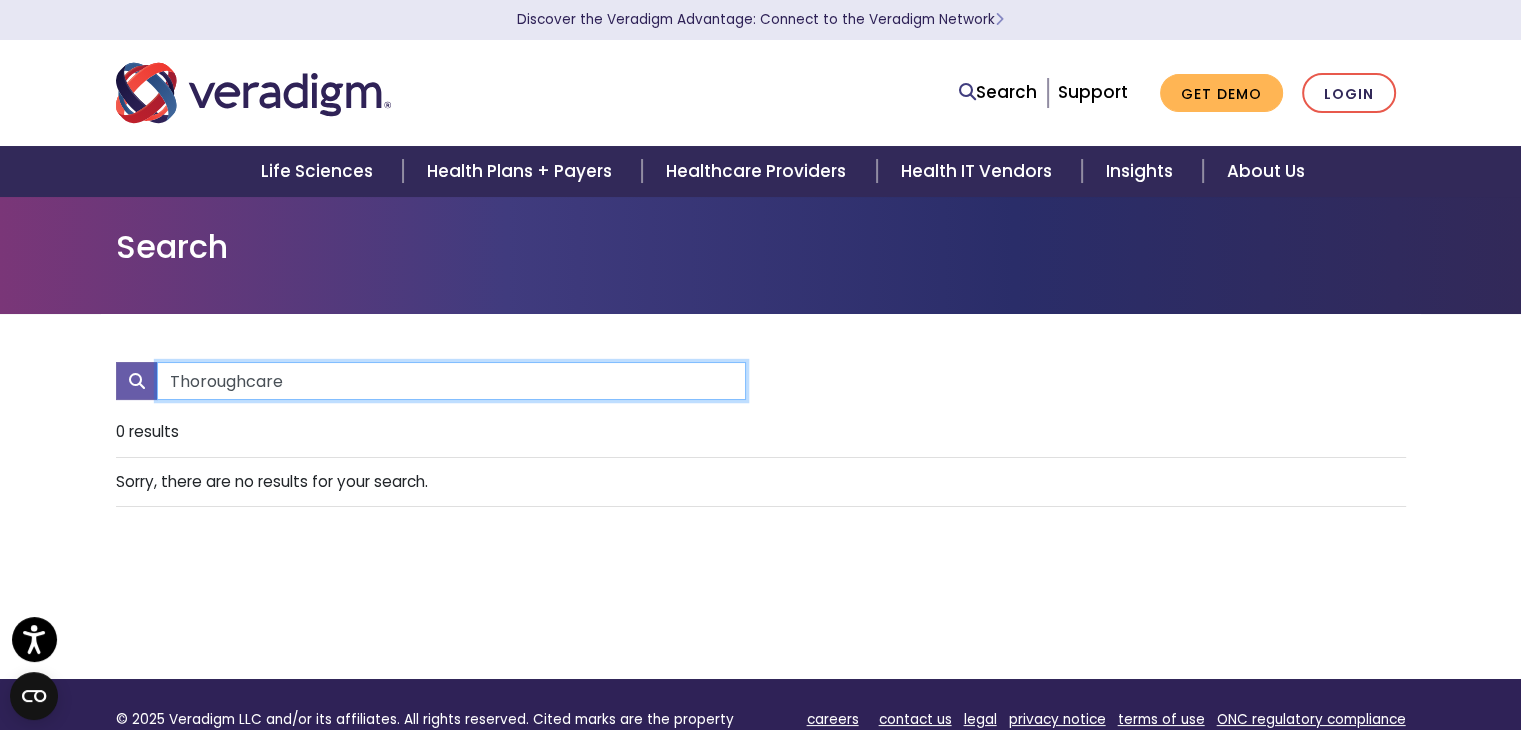 drag, startPoint x: 376, startPoint y: 380, endPoint x: 74, endPoint y: 439, distance: 307.7093 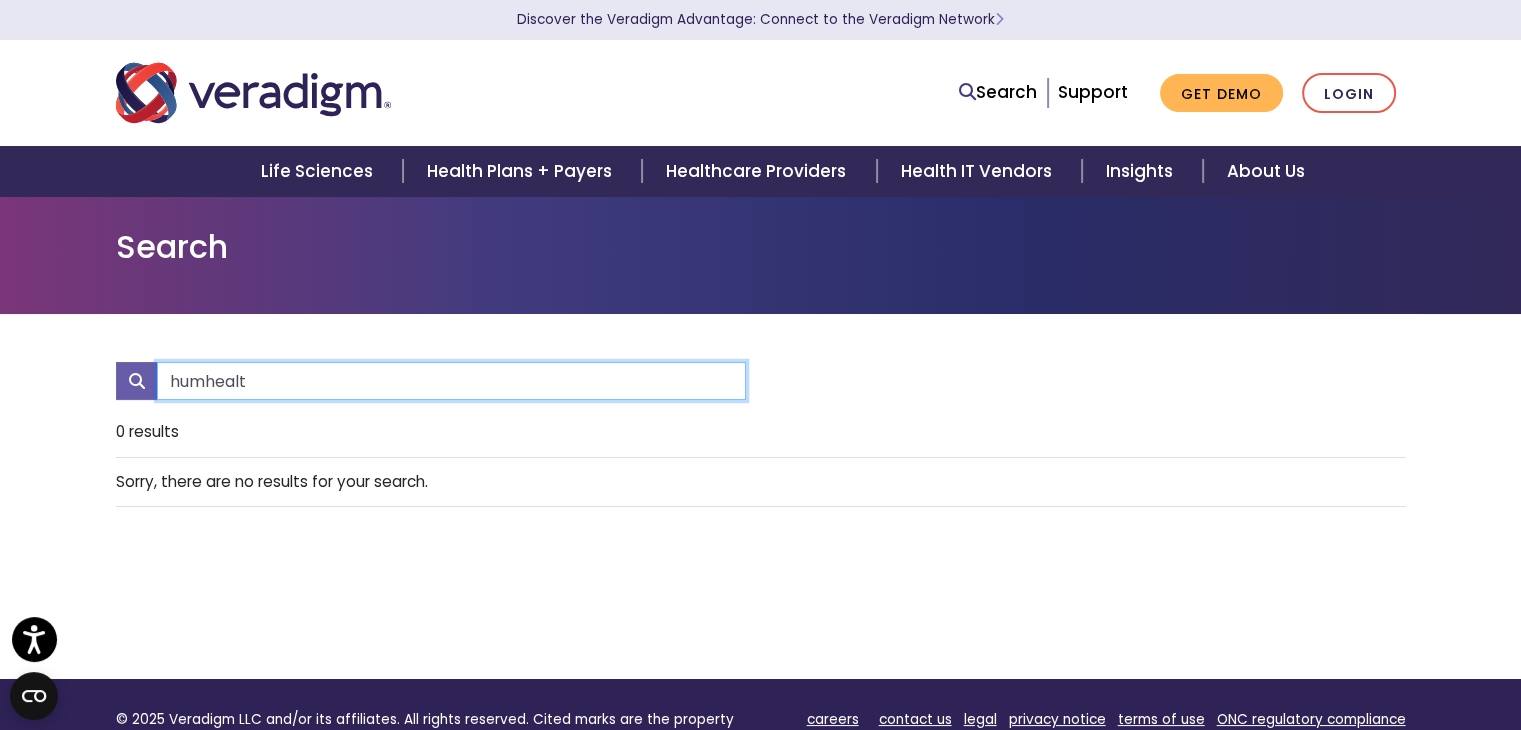 type on "humhealth" 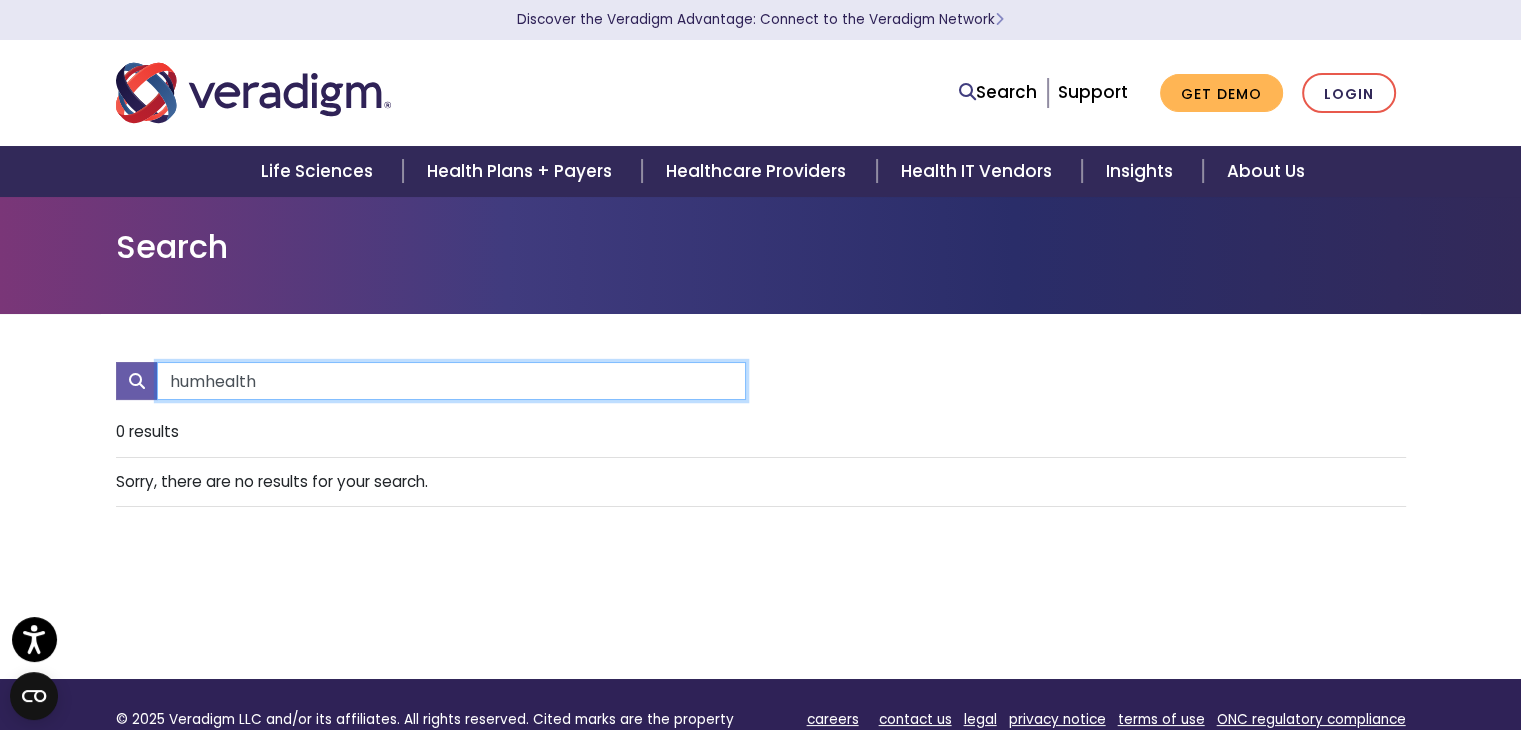 click on "humhealth" at bounding box center [451, 381] 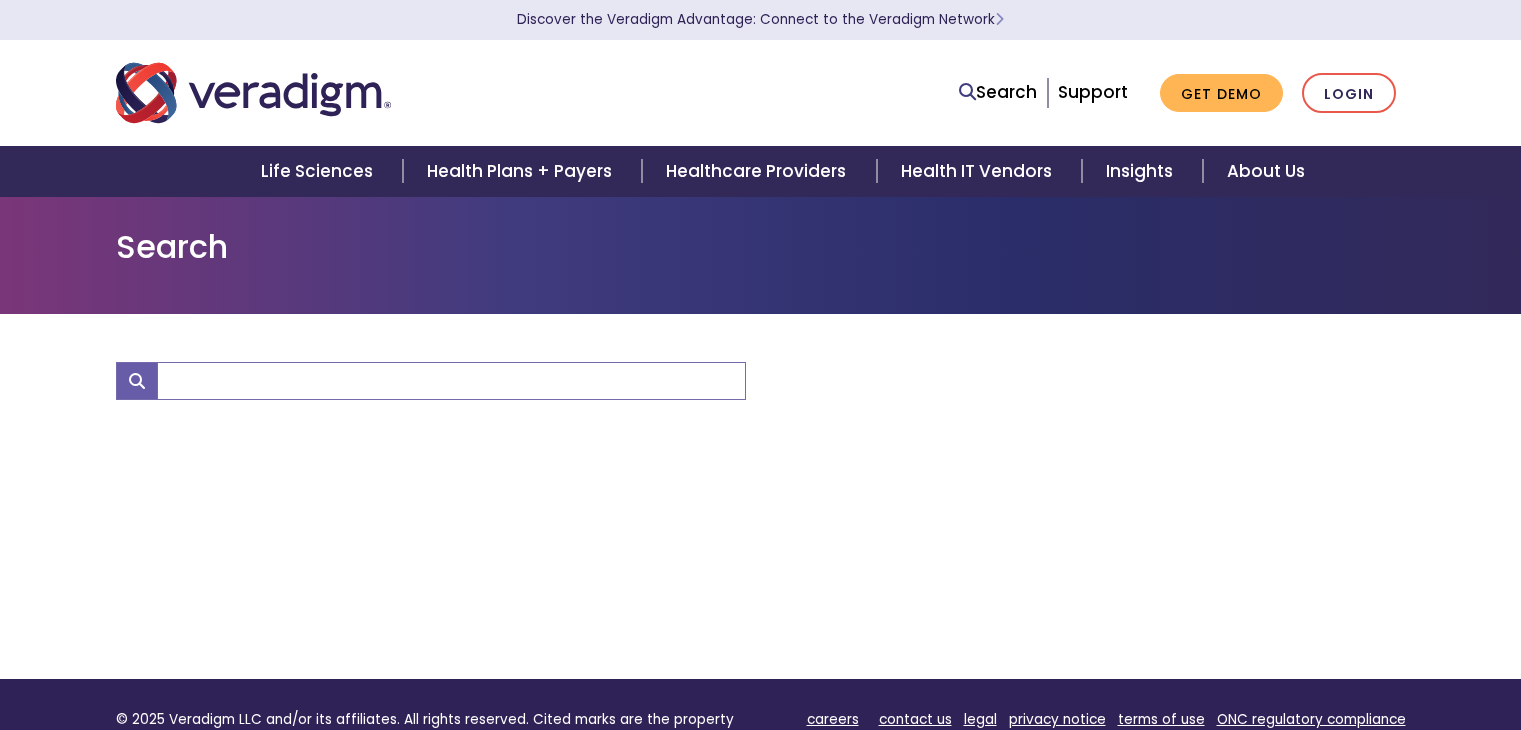 scroll, scrollTop: 0, scrollLeft: 0, axis: both 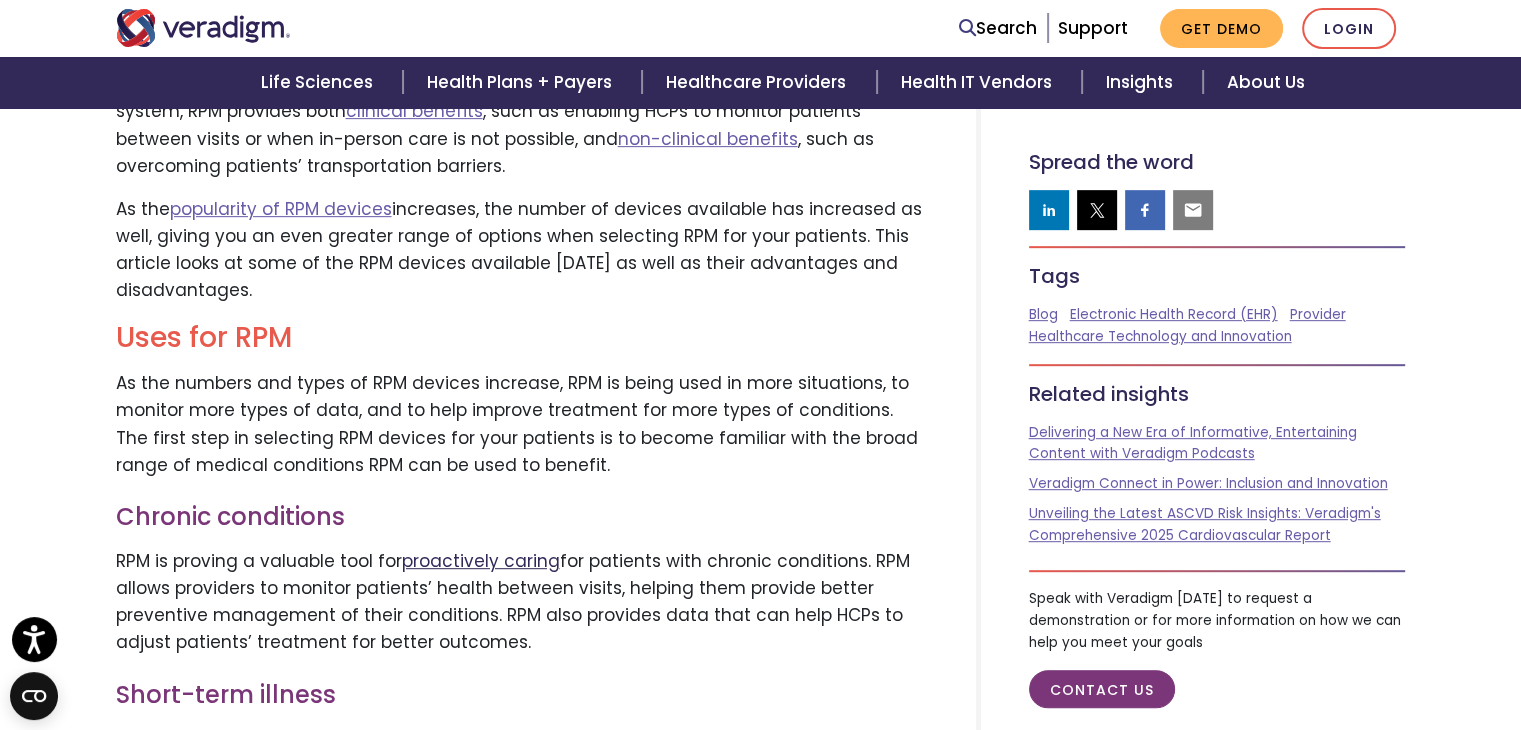 click on "proactively caring" at bounding box center (481, 561) 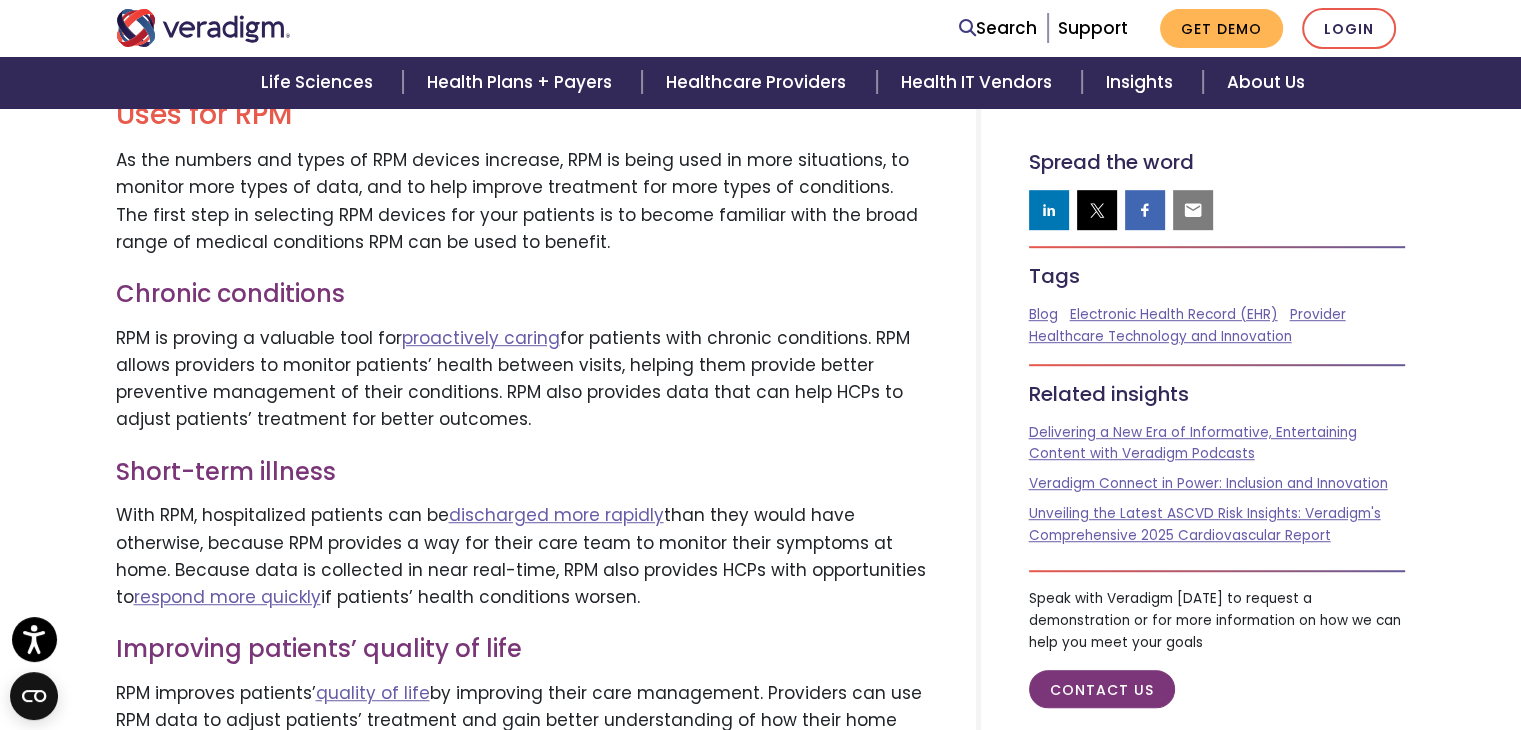 scroll, scrollTop: 1151, scrollLeft: 0, axis: vertical 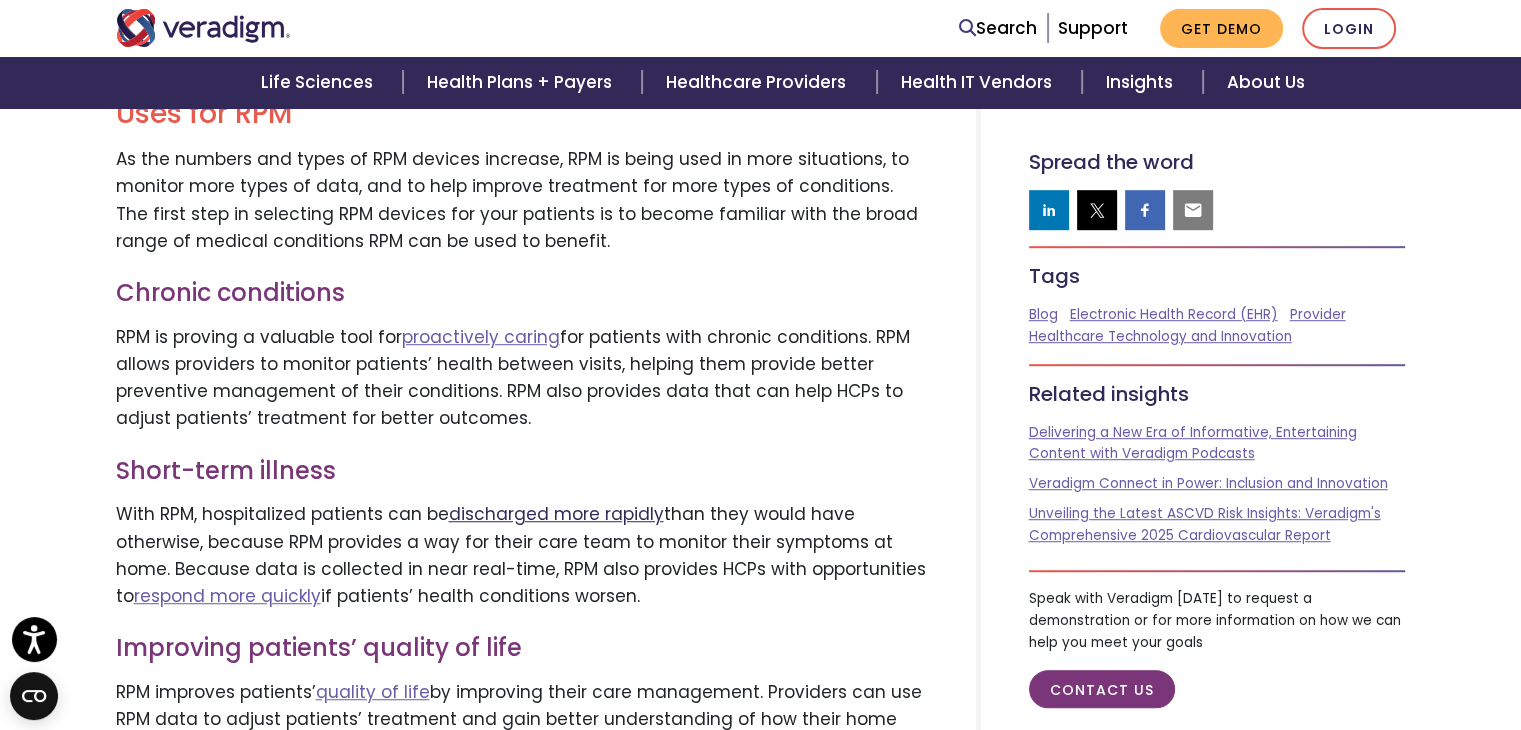 click on "discharged more rapidly" at bounding box center (556, 514) 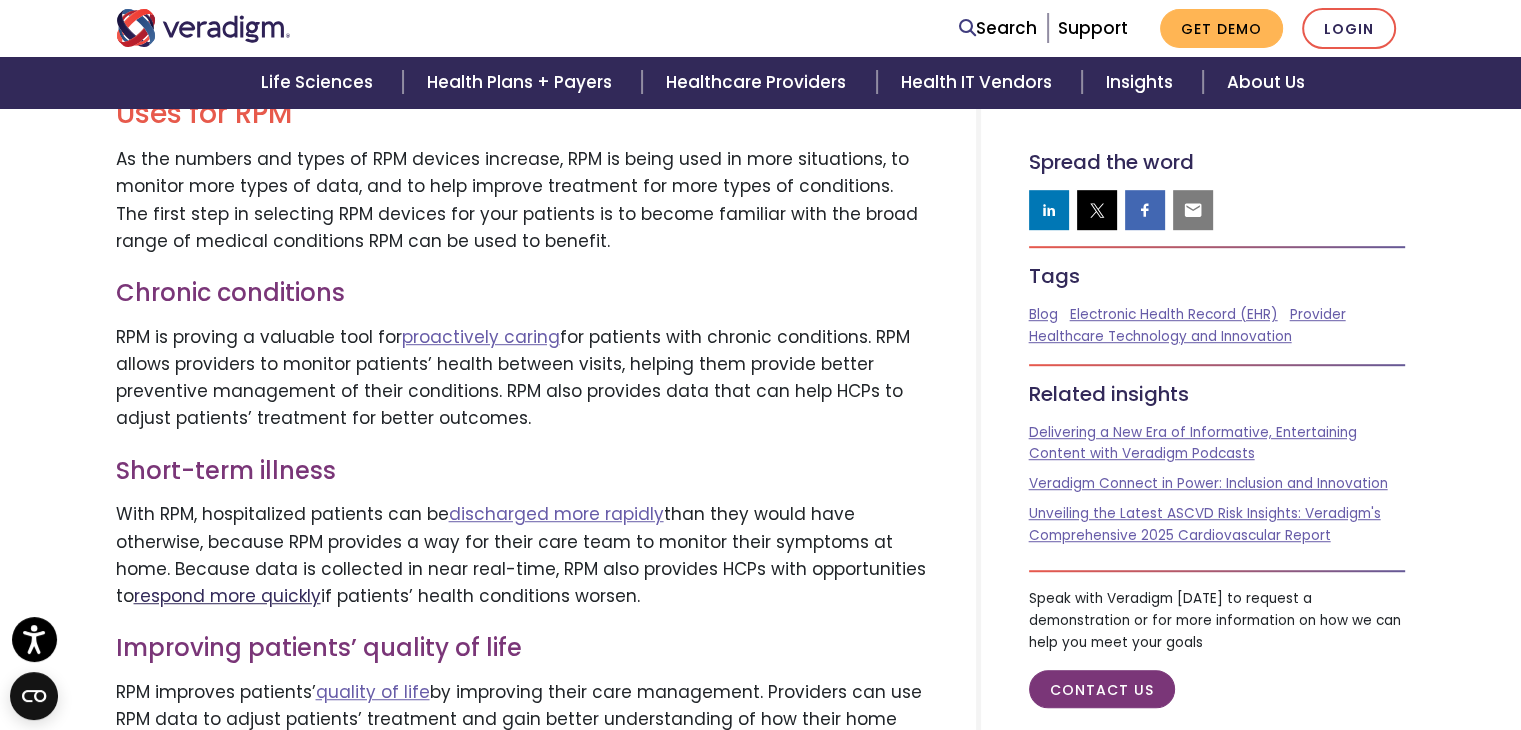 click on "respond more quickly" at bounding box center [227, 596] 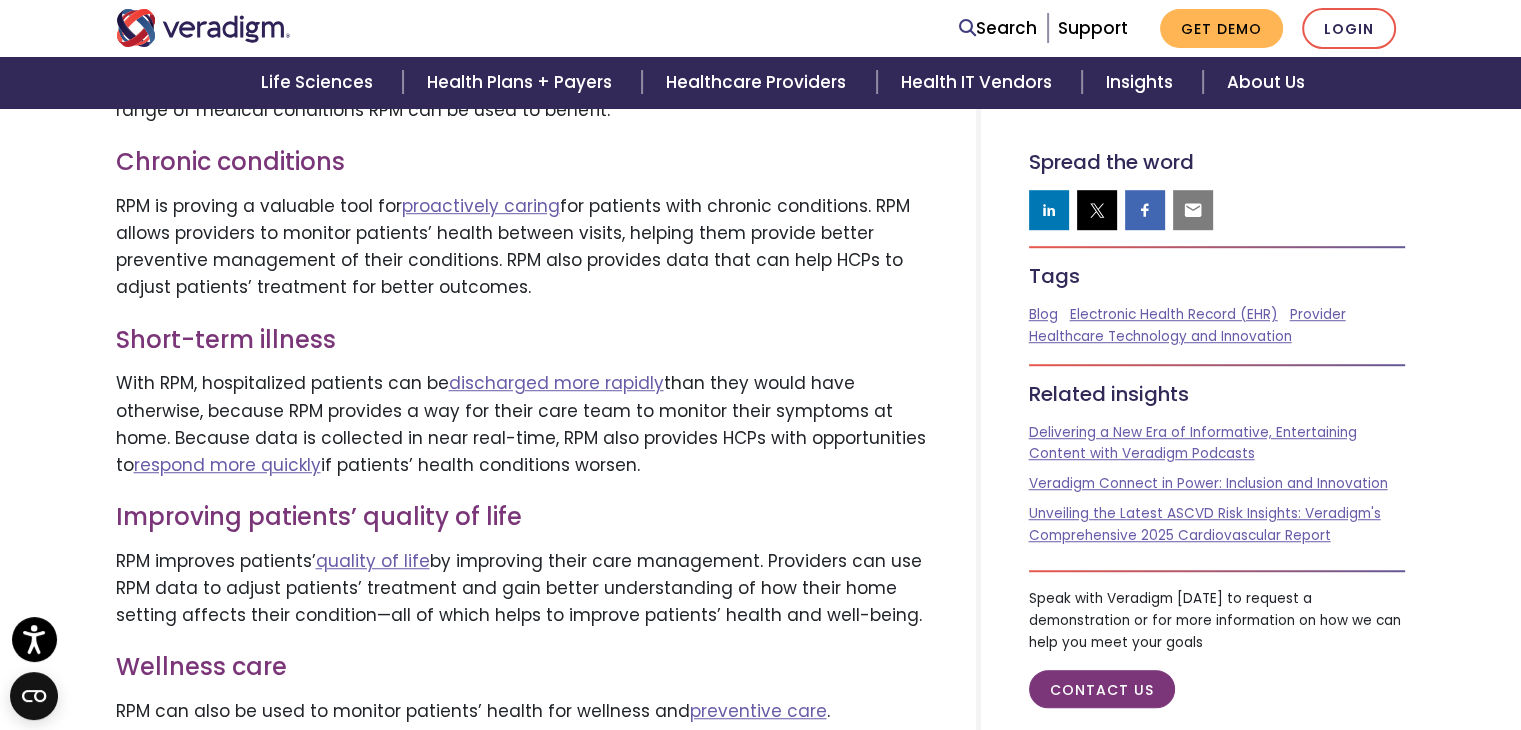 scroll, scrollTop: 1295, scrollLeft: 0, axis: vertical 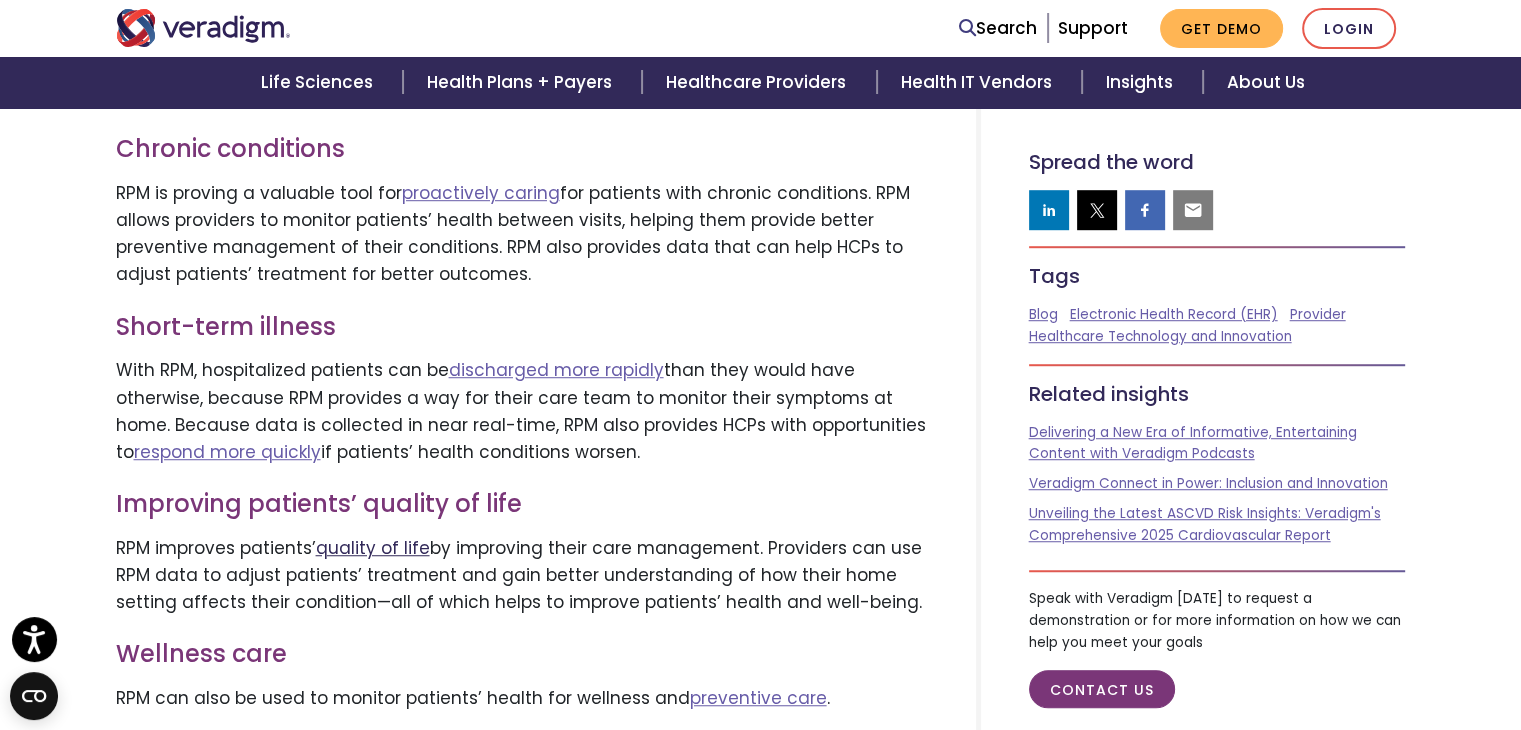 click on "quality of life" at bounding box center [373, 548] 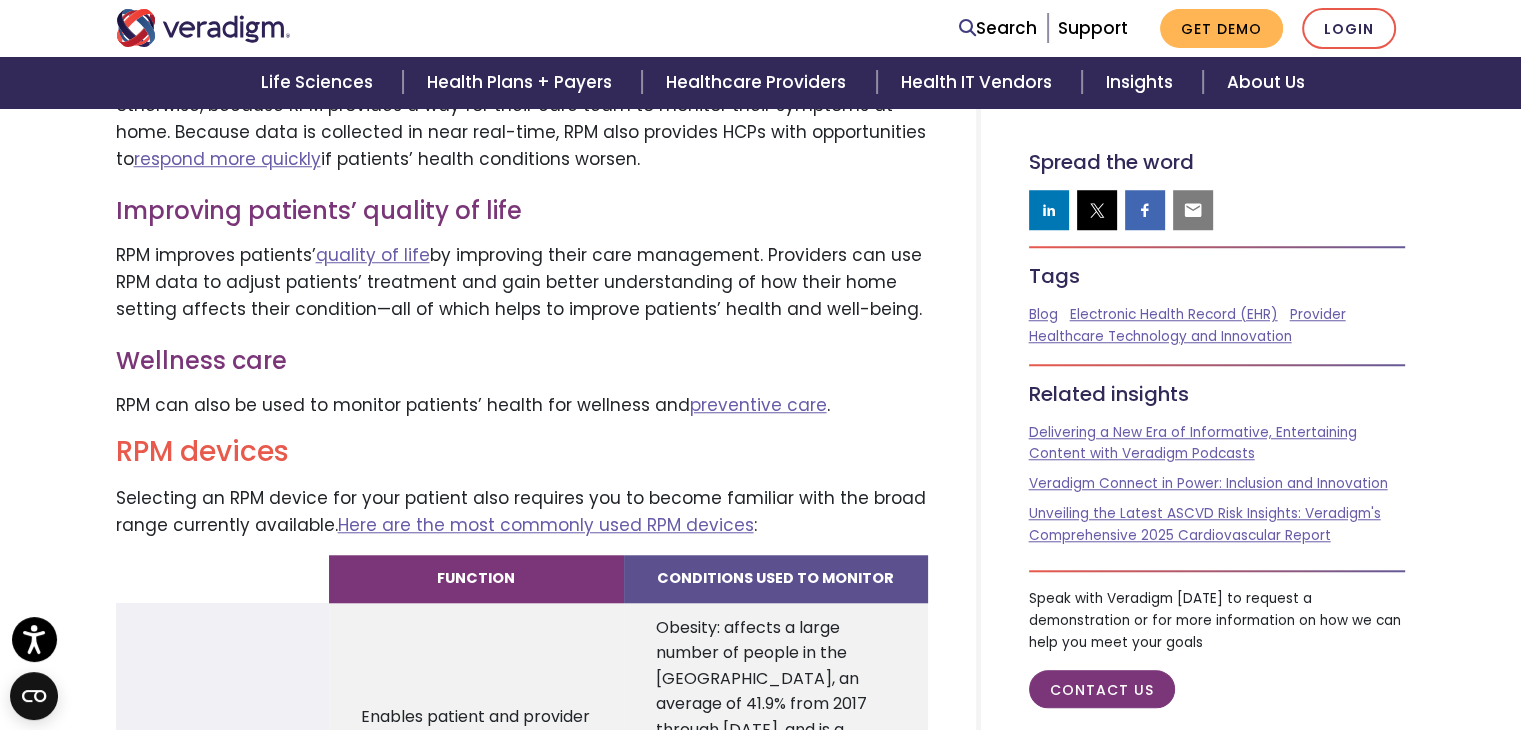 scroll, scrollTop: 1604, scrollLeft: 0, axis: vertical 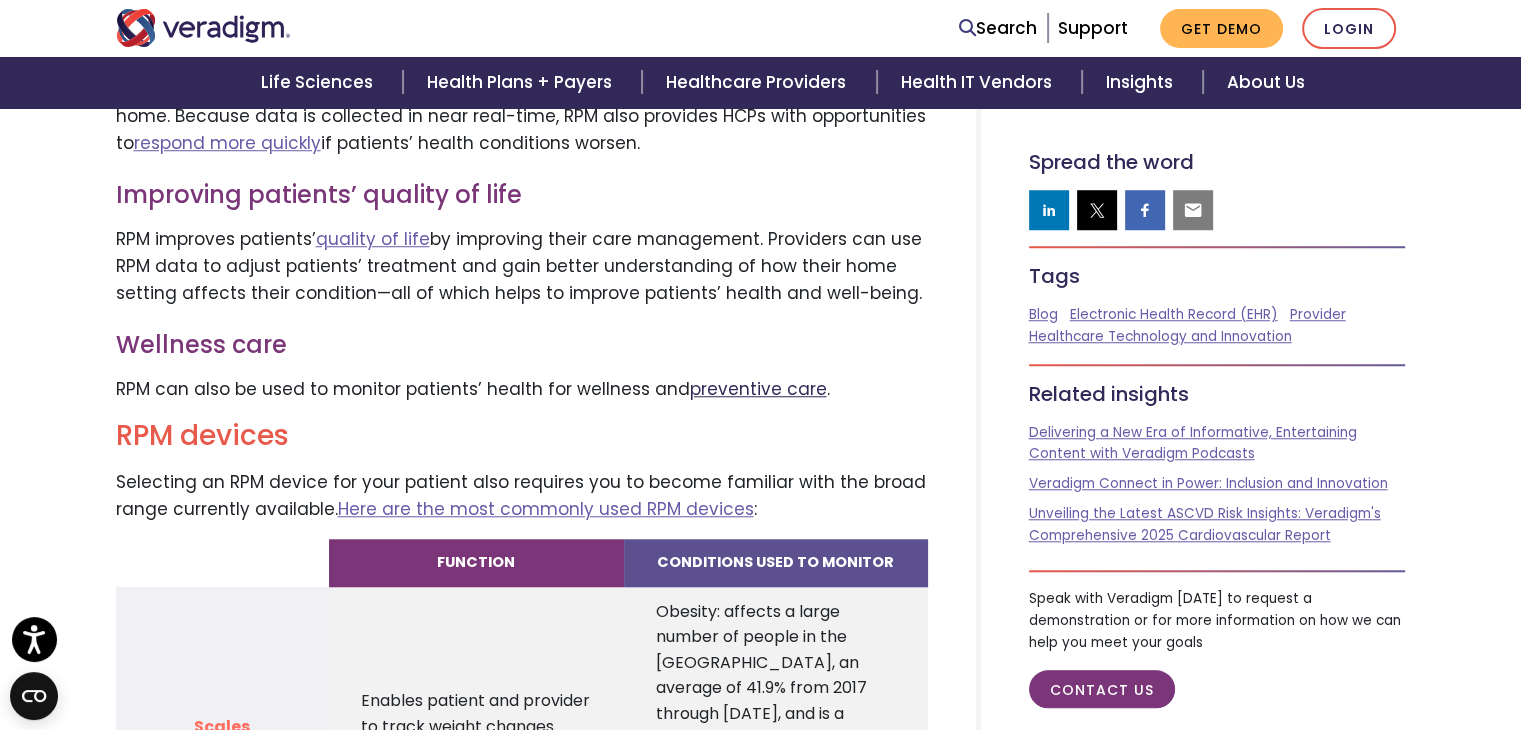 click on "preventive care" at bounding box center (758, 389) 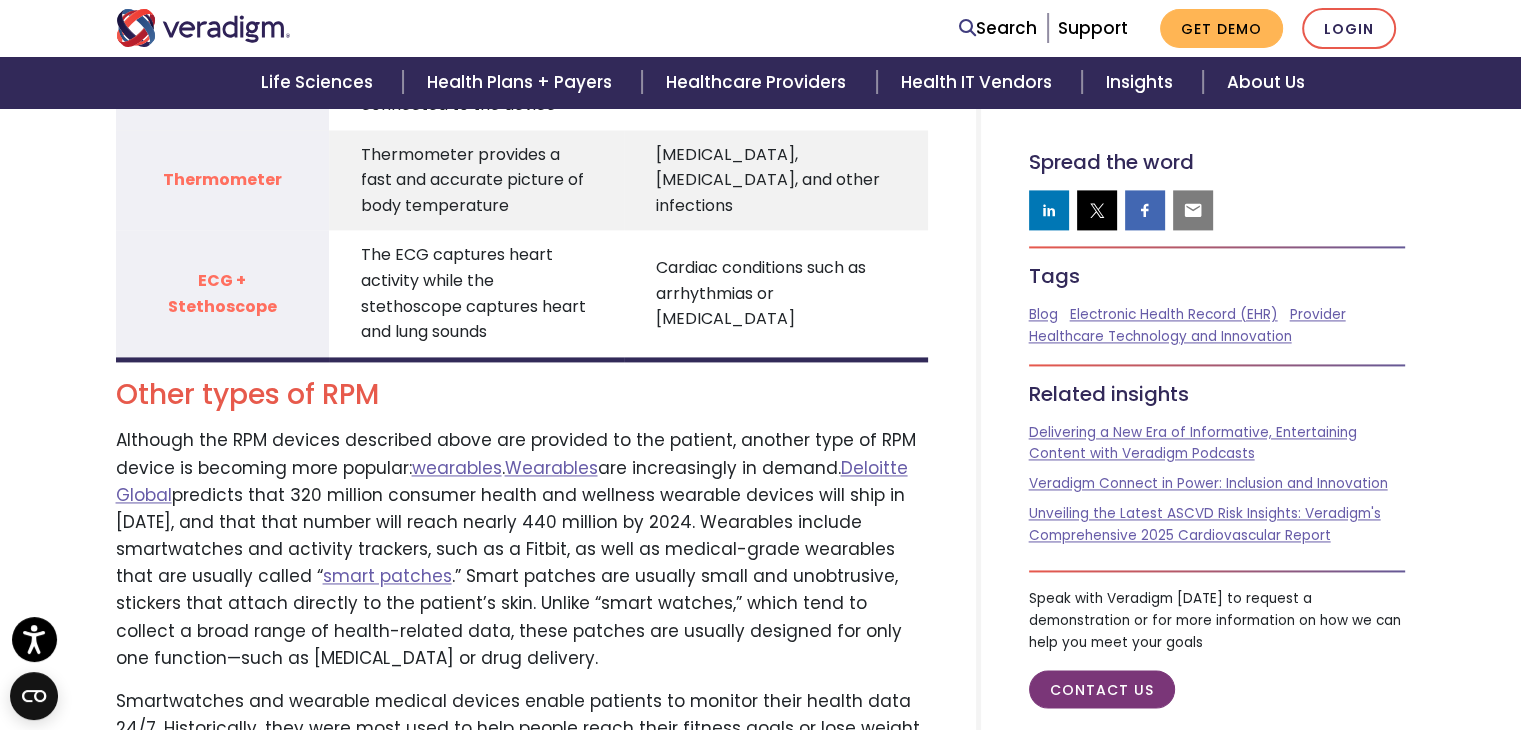 scroll, scrollTop: 2851, scrollLeft: 0, axis: vertical 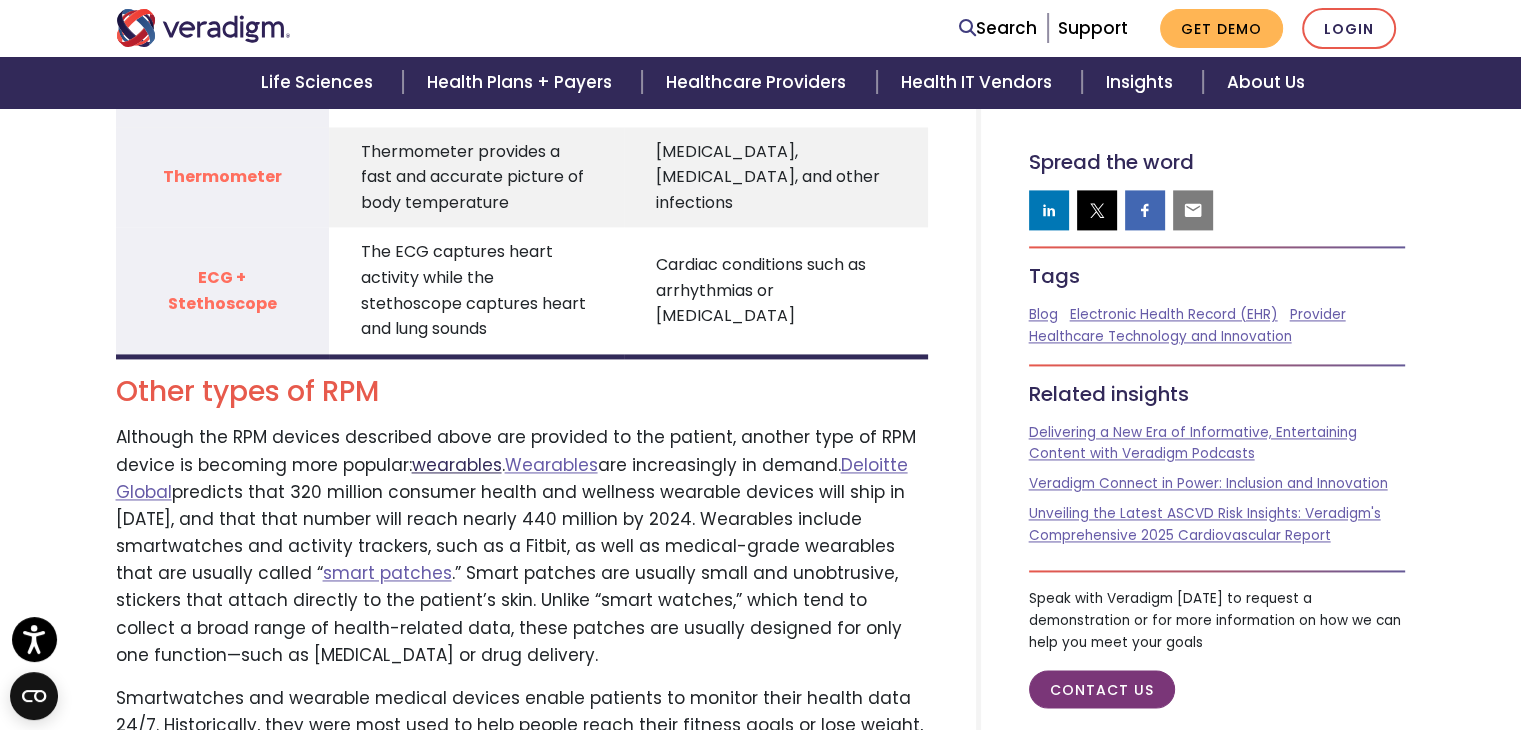 click on "wearables" at bounding box center (457, 465) 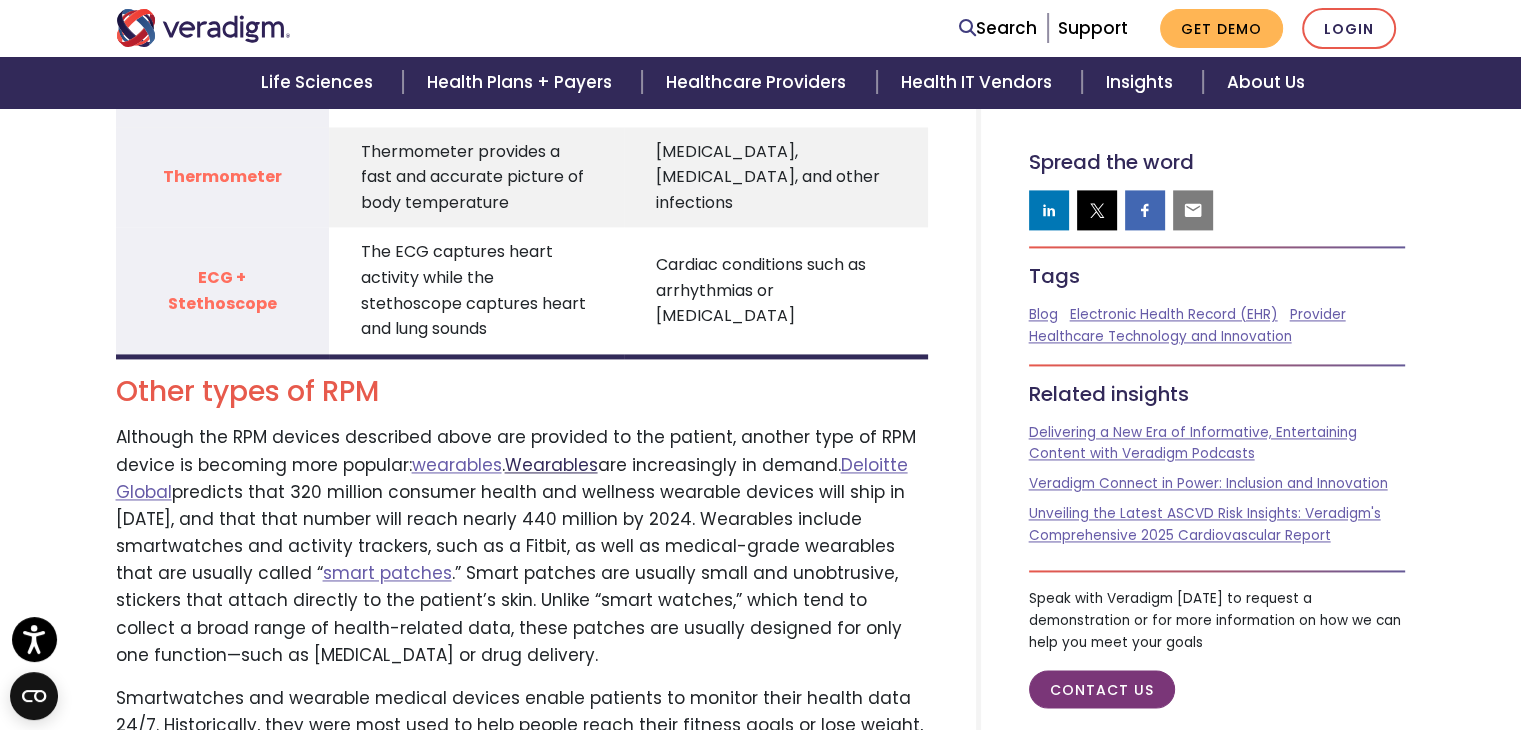click on "Wearables" at bounding box center [551, 465] 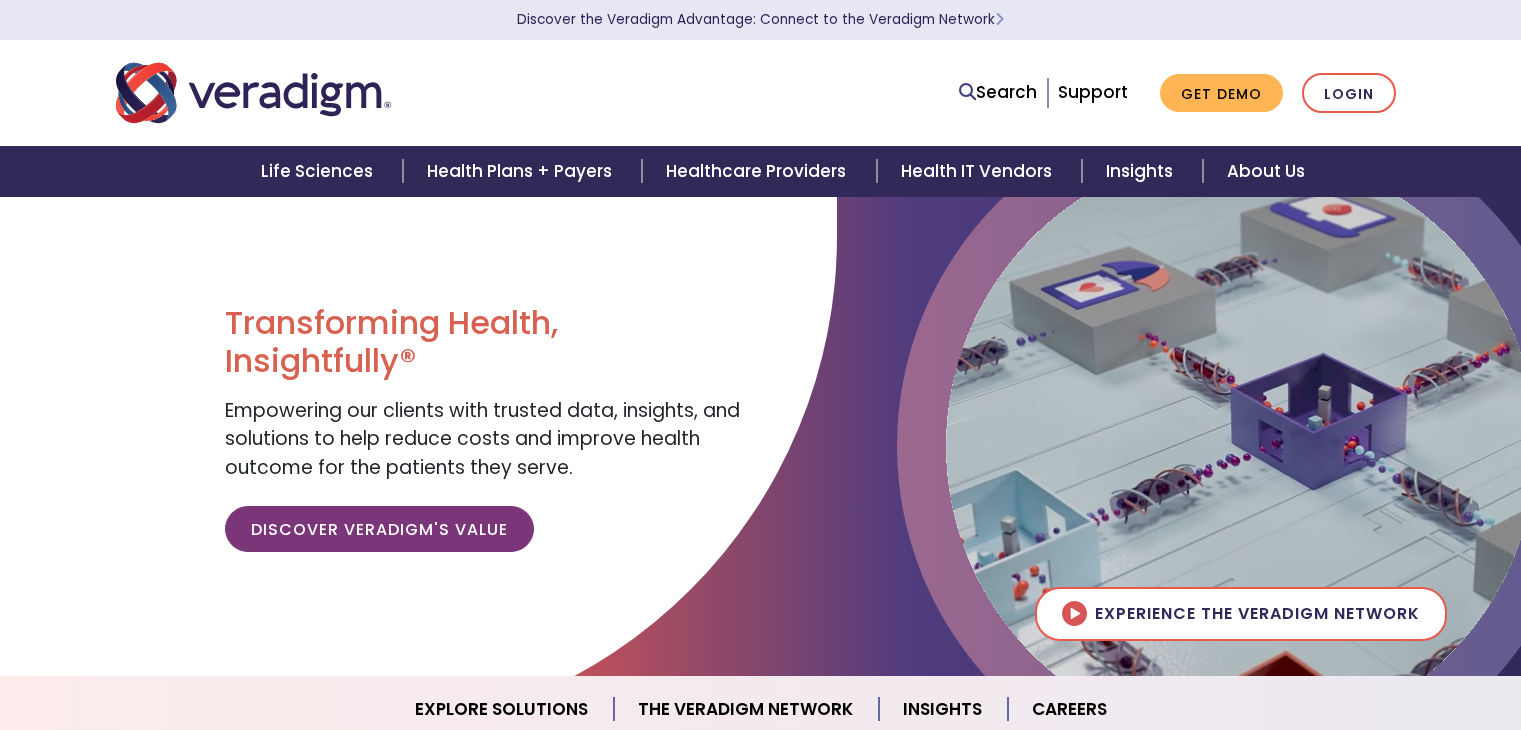 scroll, scrollTop: 0, scrollLeft: 0, axis: both 